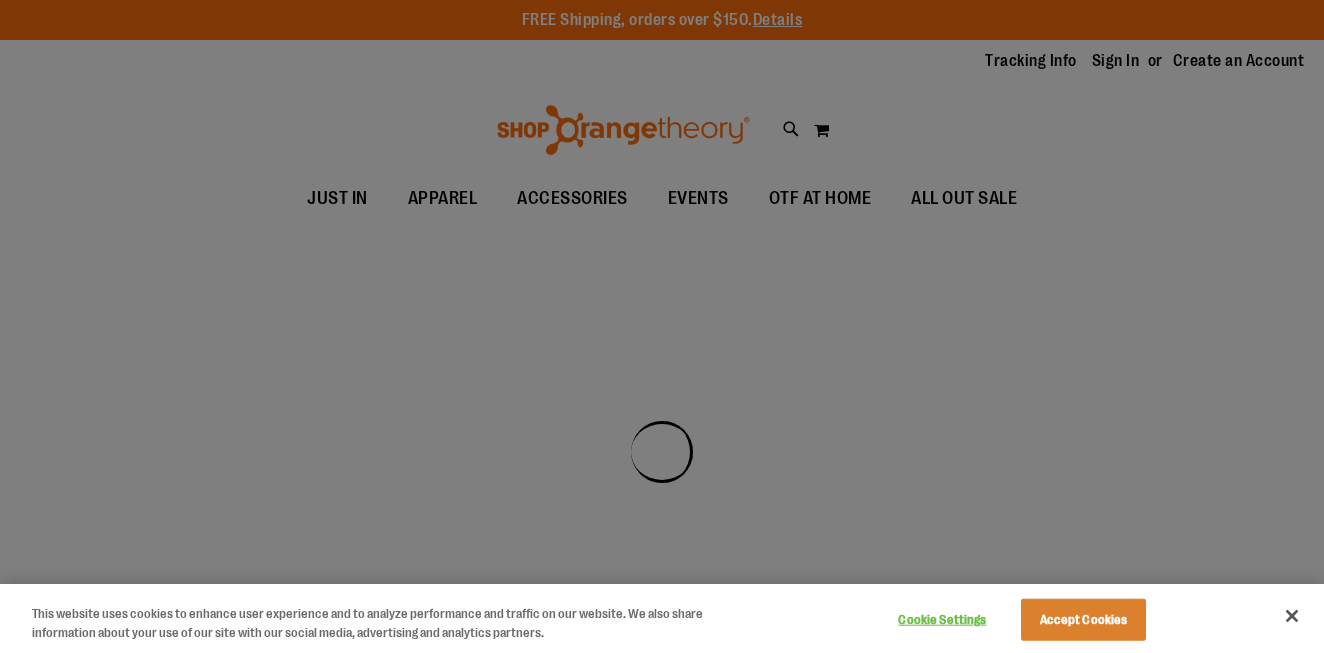 scroll, scrollTop: 0, scrollLeft: 0, axis: both 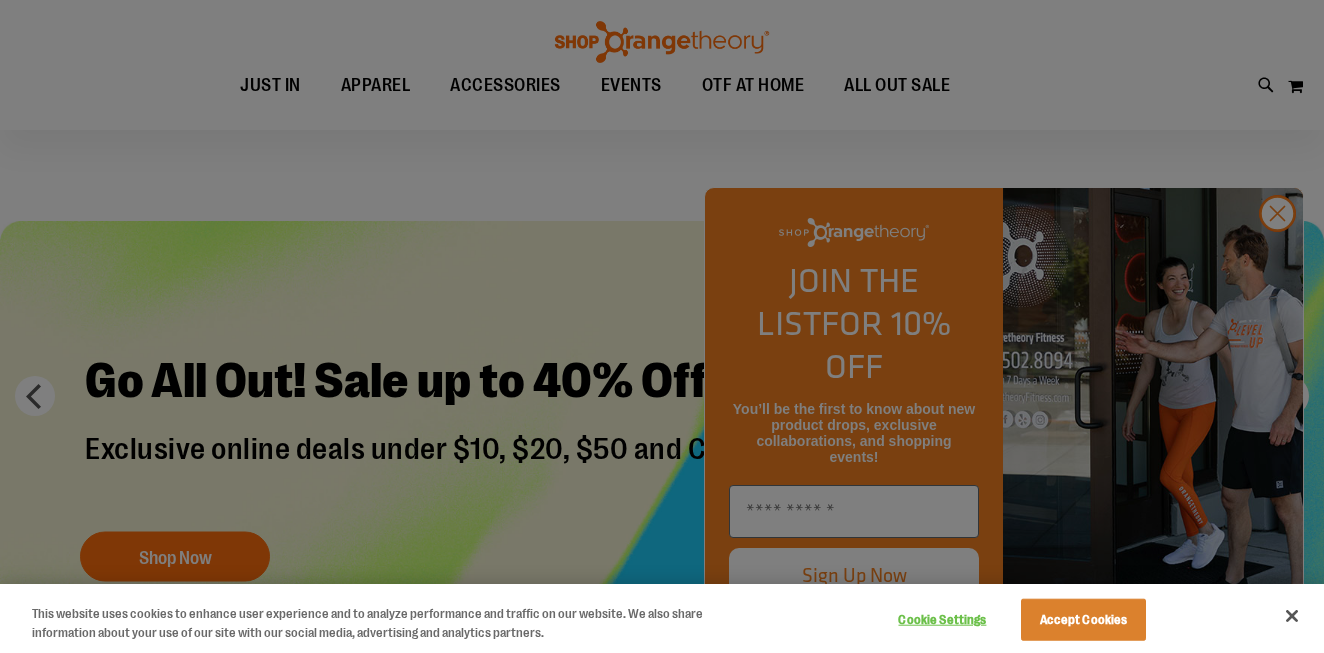 click at bounding box center [662, 326] 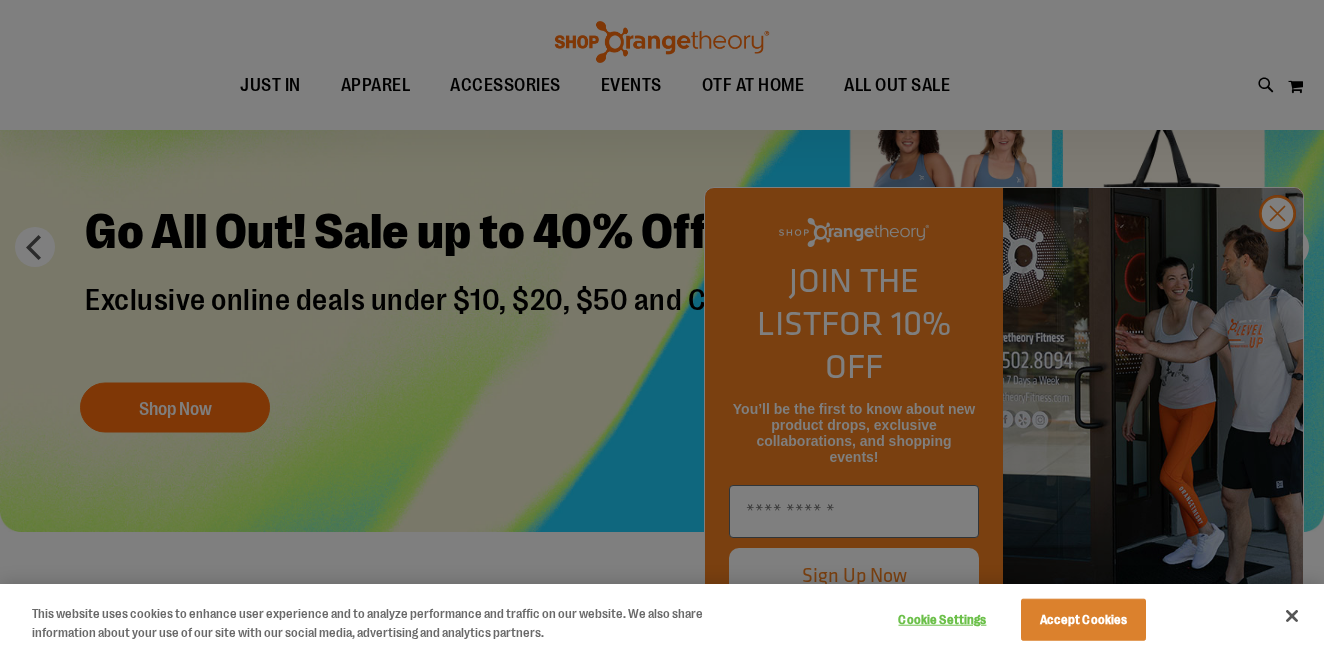 click at bounding box center [662, 326] 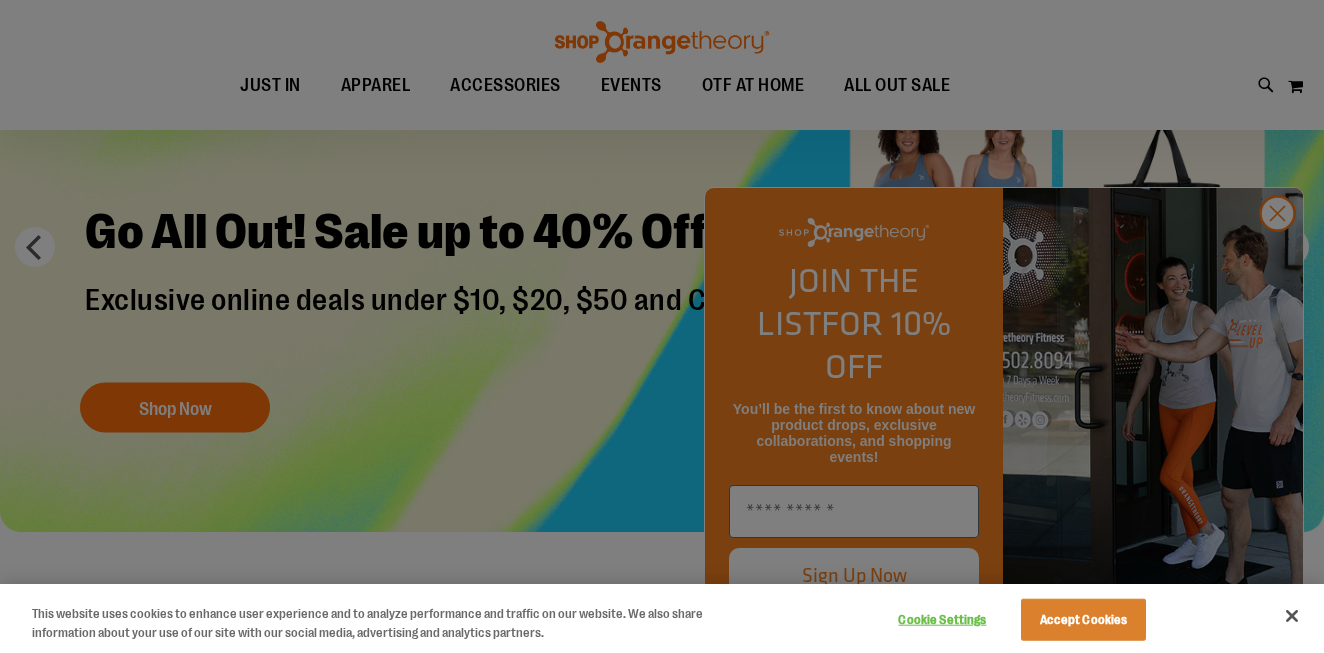 click at bounding box center [662, 326] 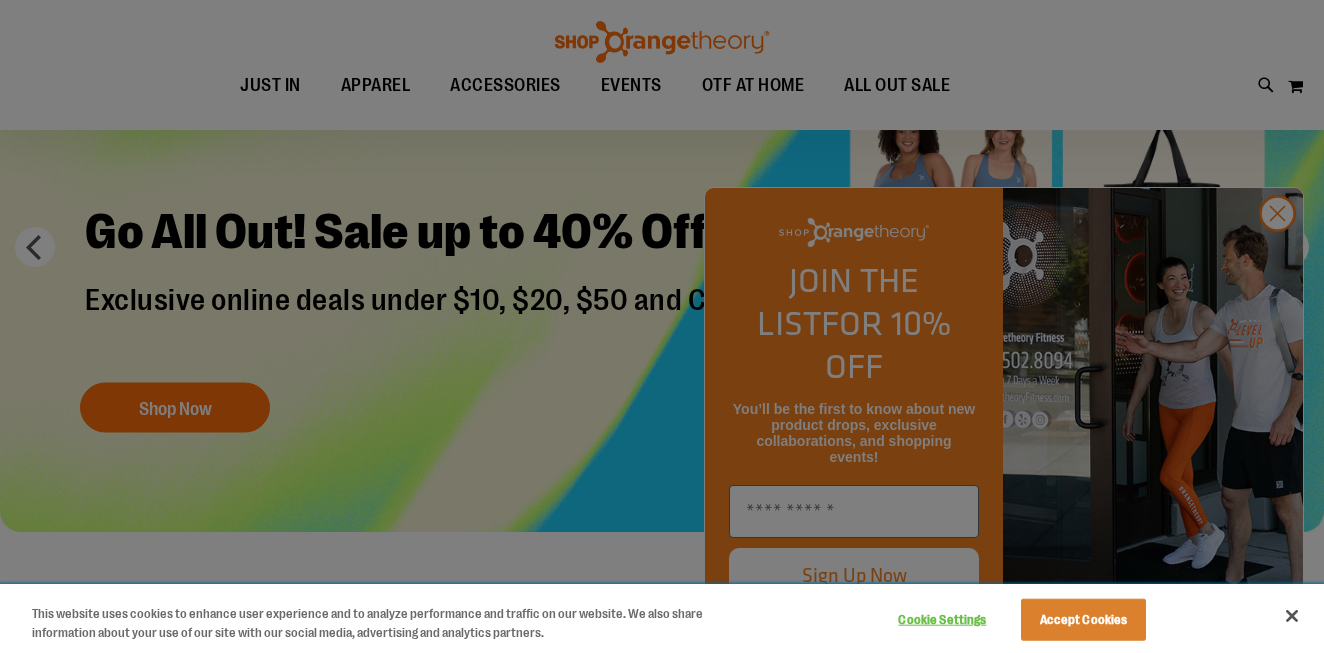 click at bounding box center (1292, 616) 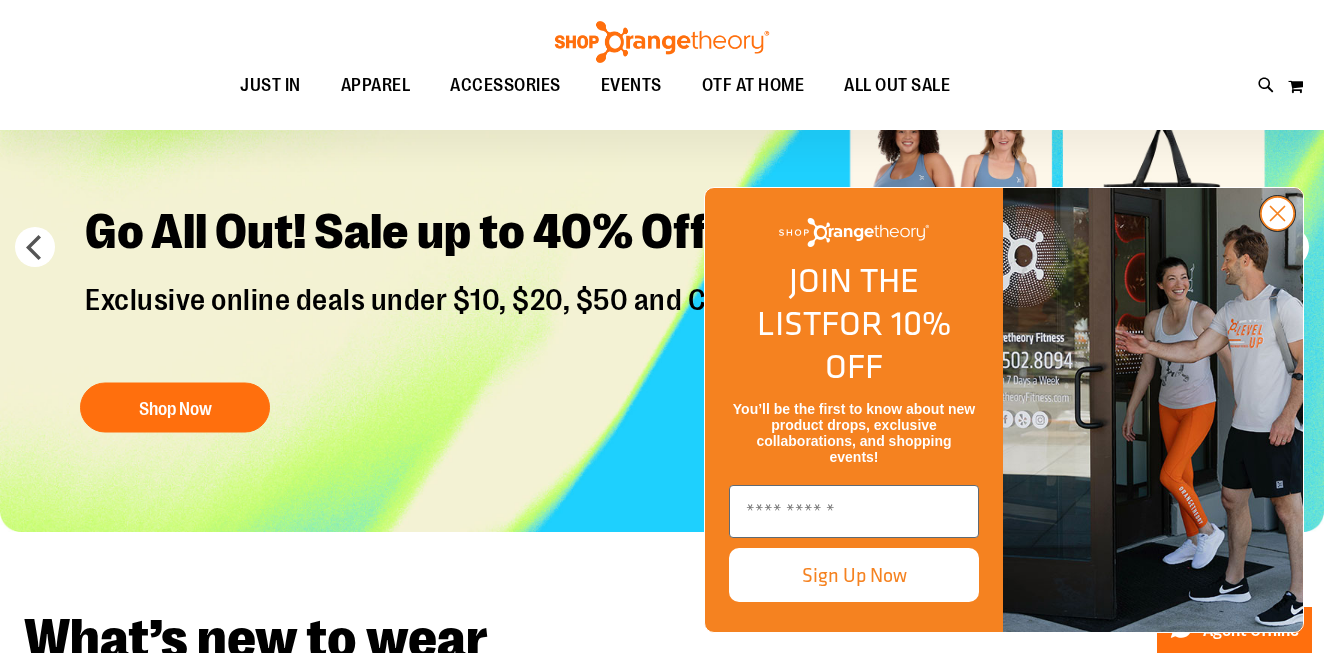click 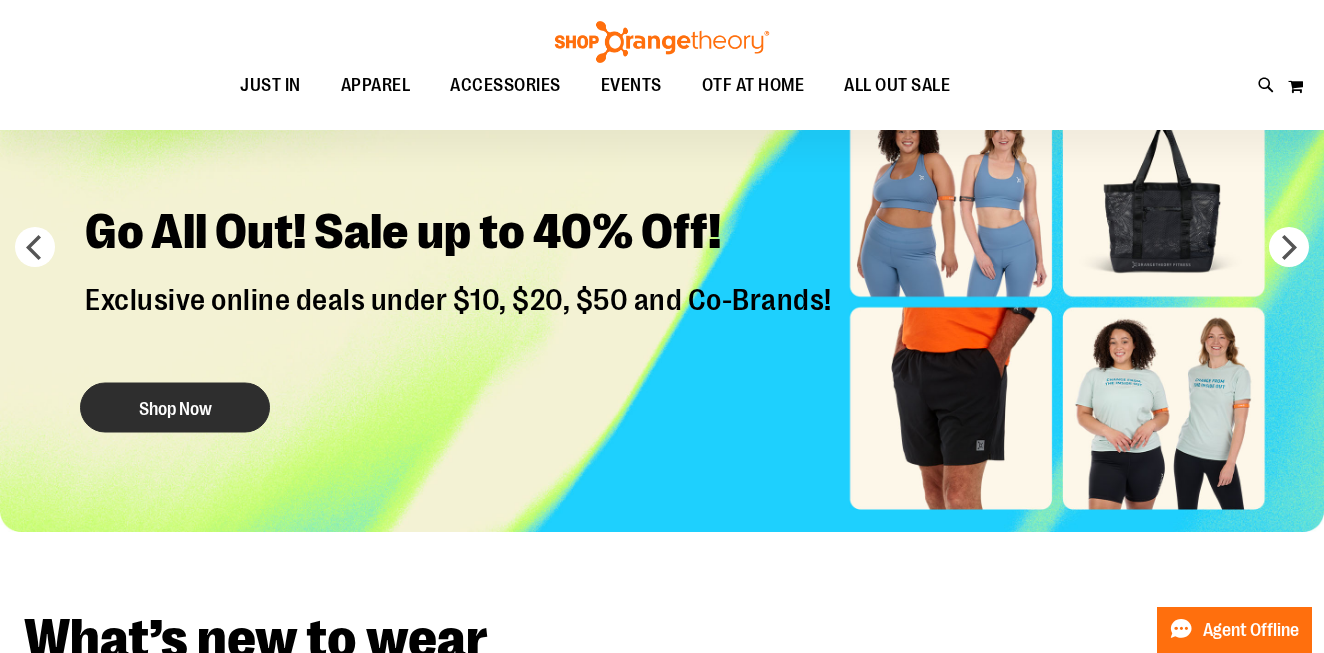 click on "Shop Now" at bounding box center [175, 407] 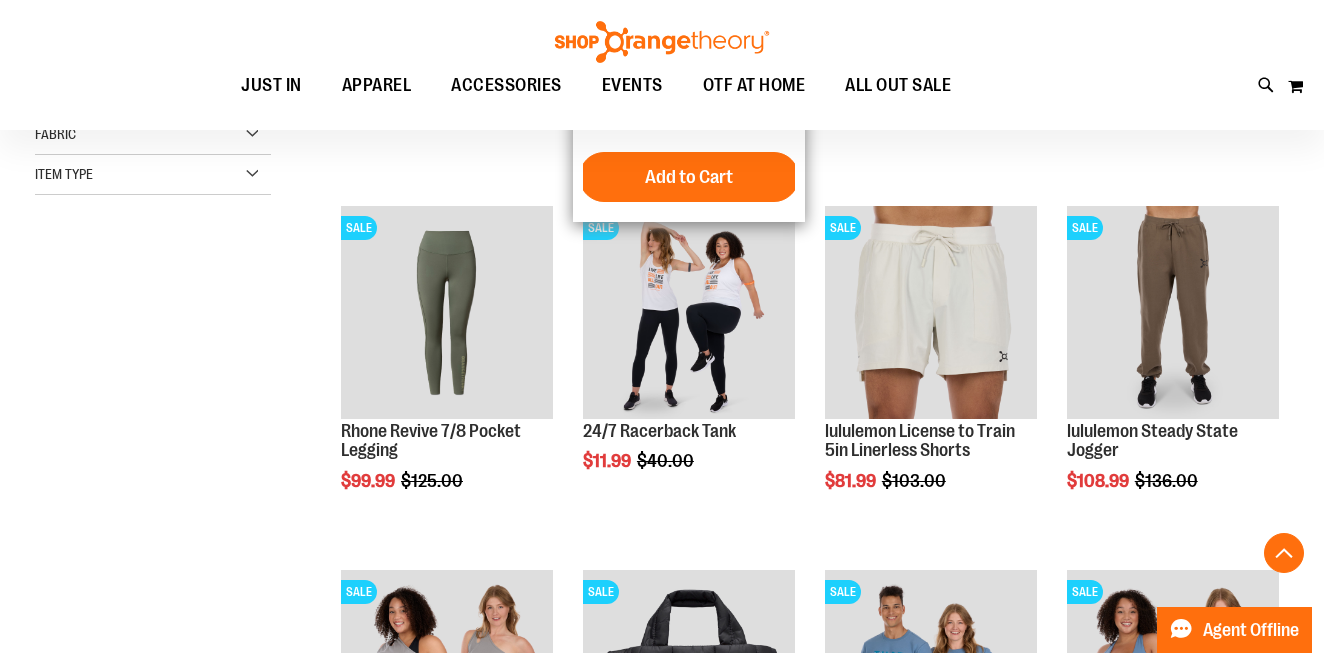 scroll, scrollTop: 363, scrollLeft: 0, axis: vertical 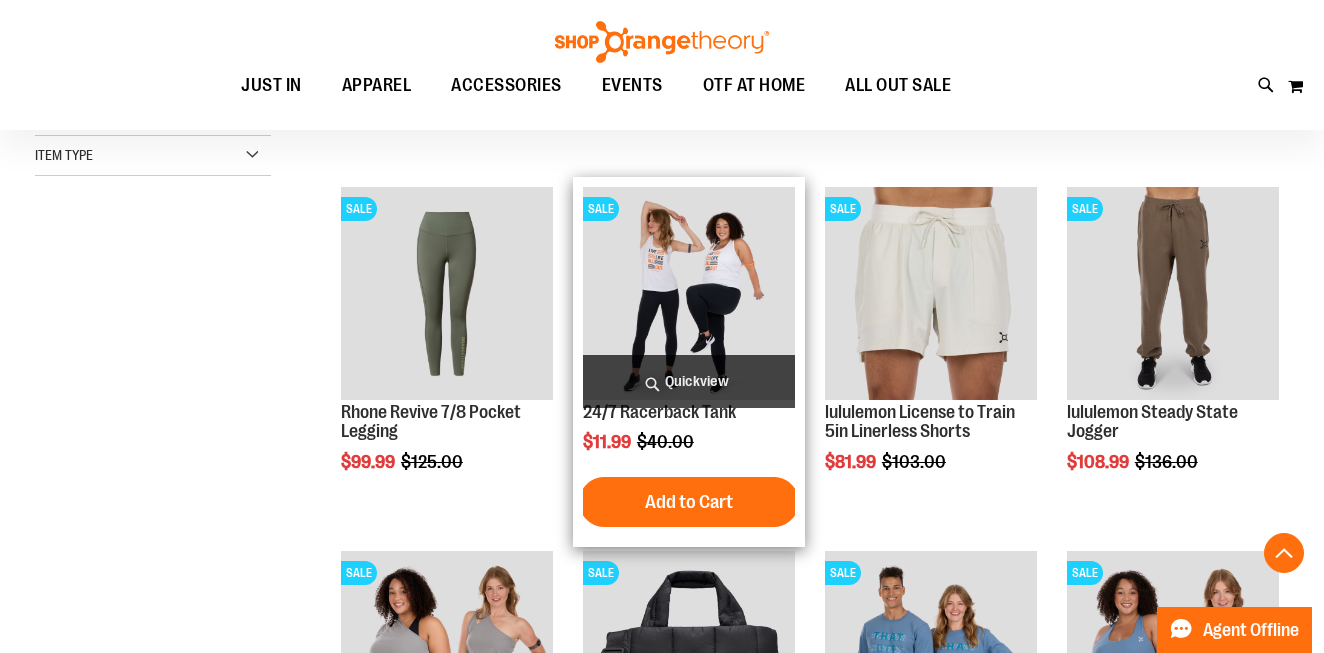 click on "Quickview" at bounding box center [689, 381] 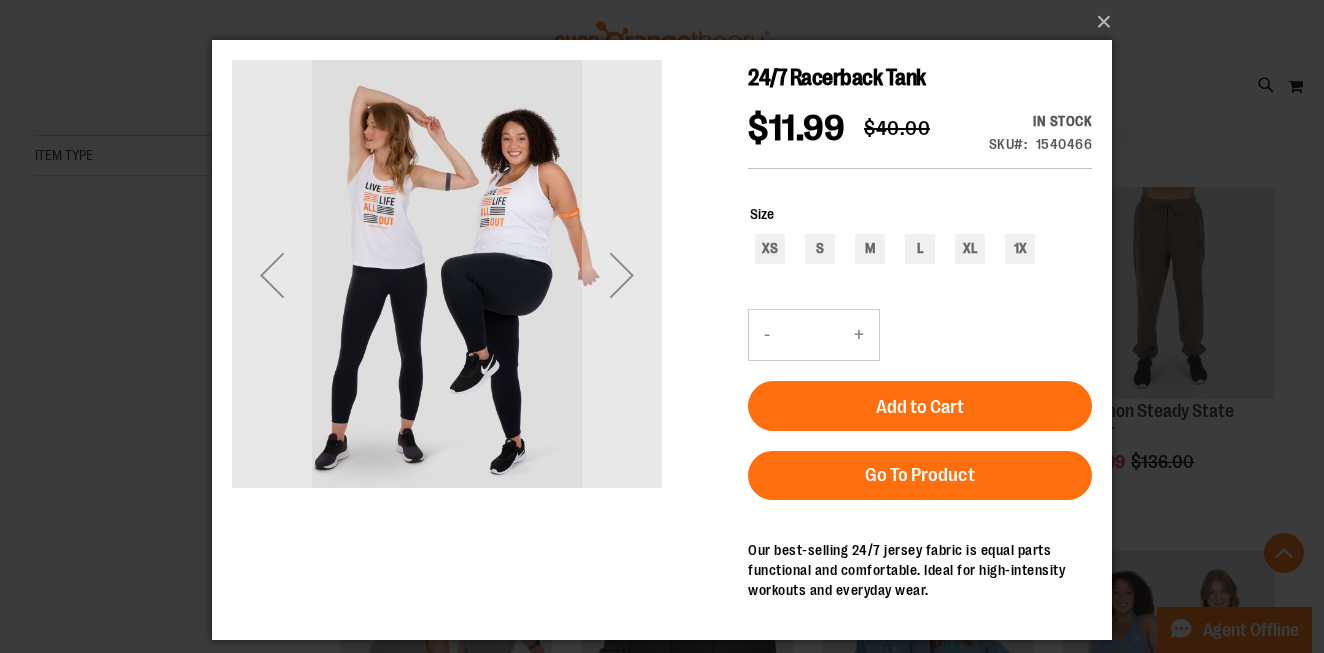 scroll, scrollTop: 0, scrollLeft: 0, axis: both 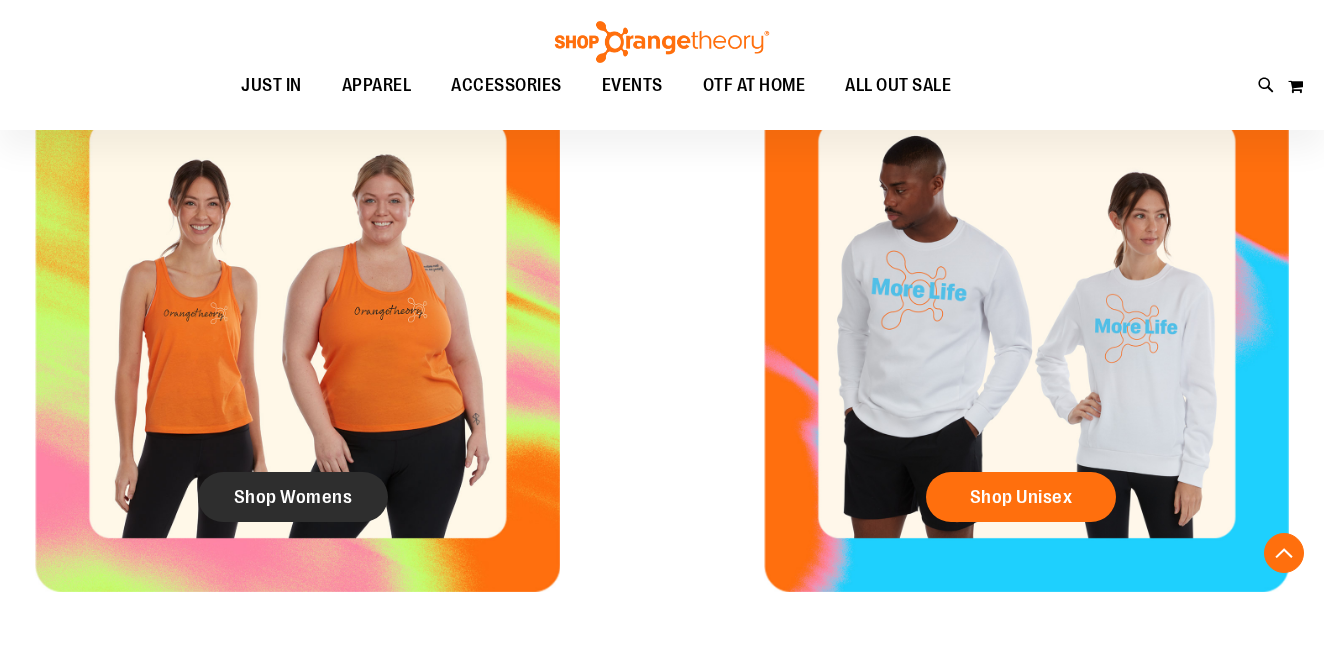 click on "Shop Womens" 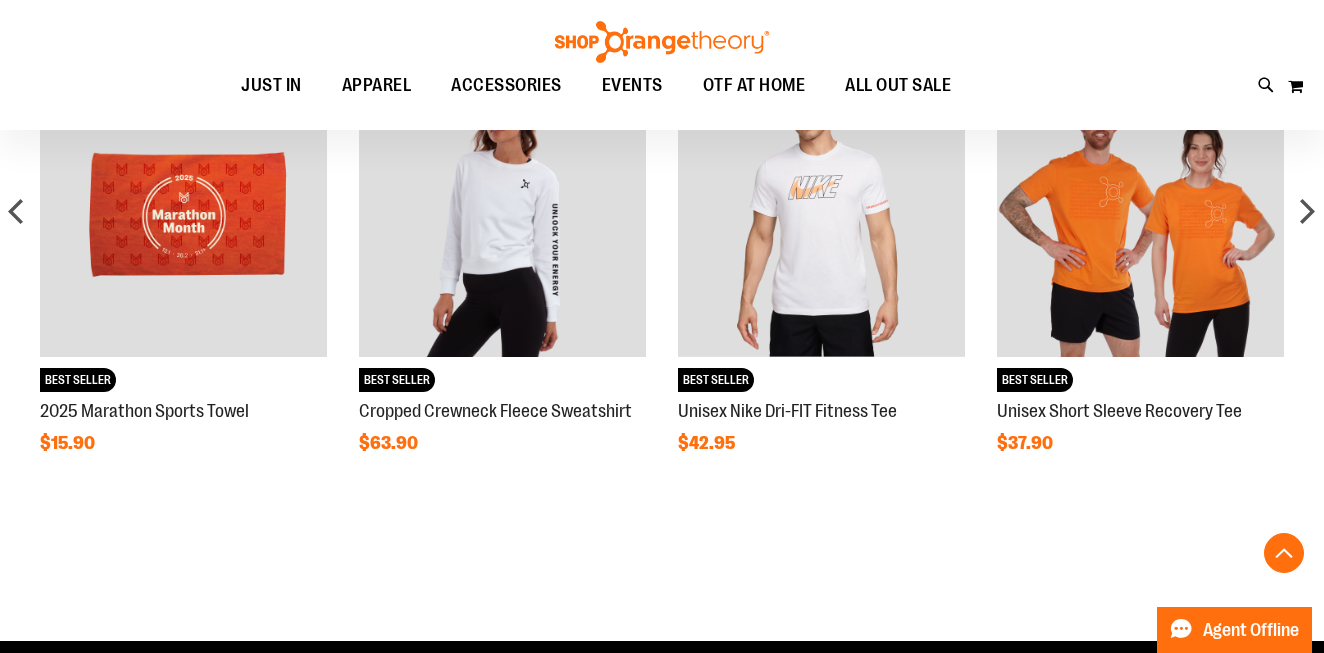 scroll, scrollTop: 1535, scrollLeft: 0, axis: vertical 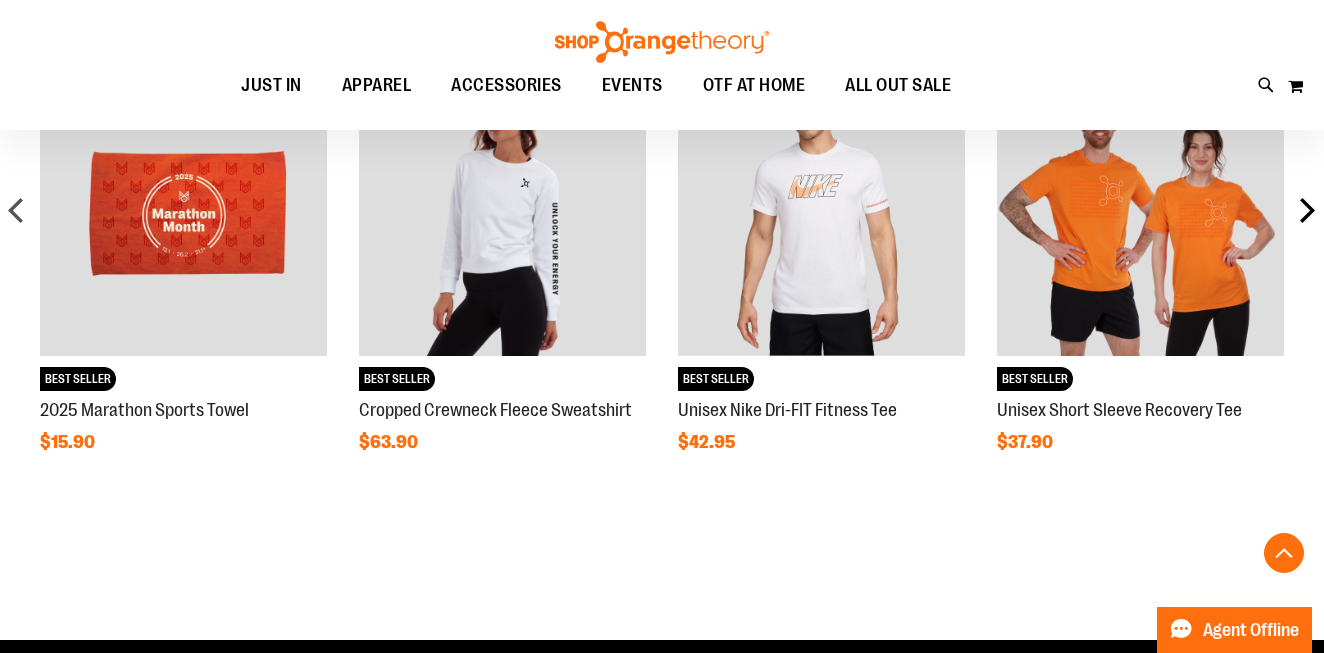 click on "next" at bounding box center [1307, 210] 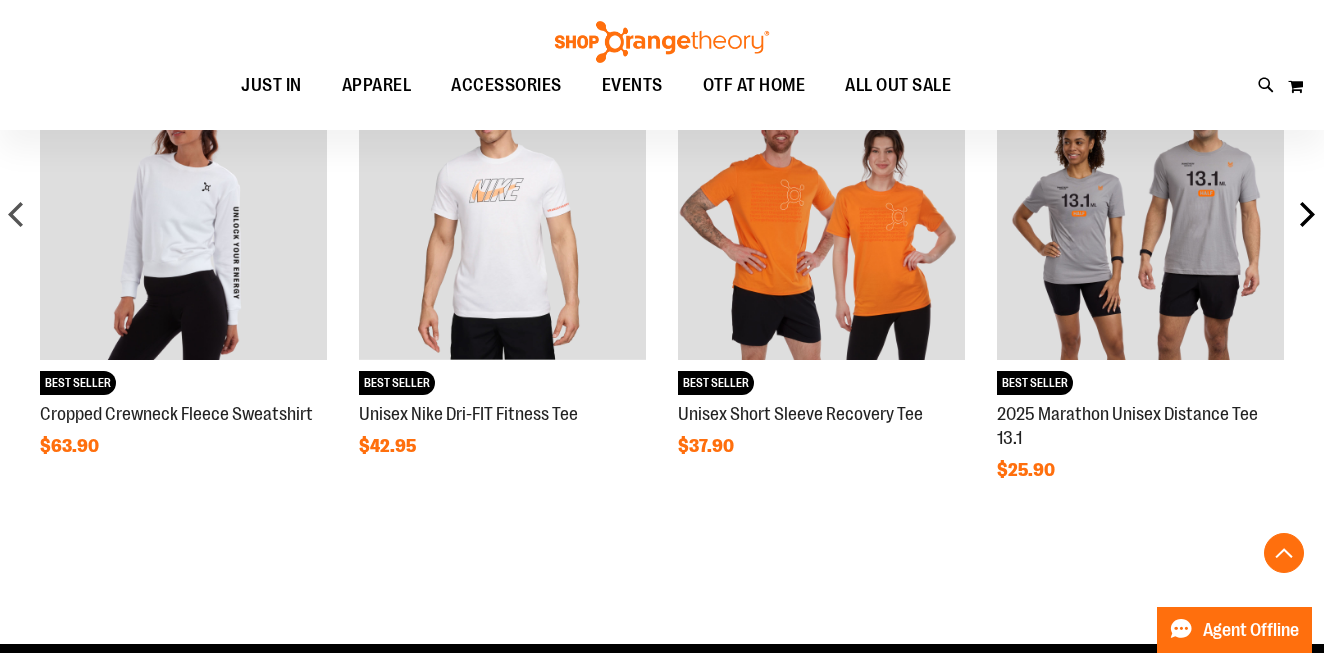 scroll, scrollTop: 1531, scrollLeft: 0, axis: vertical 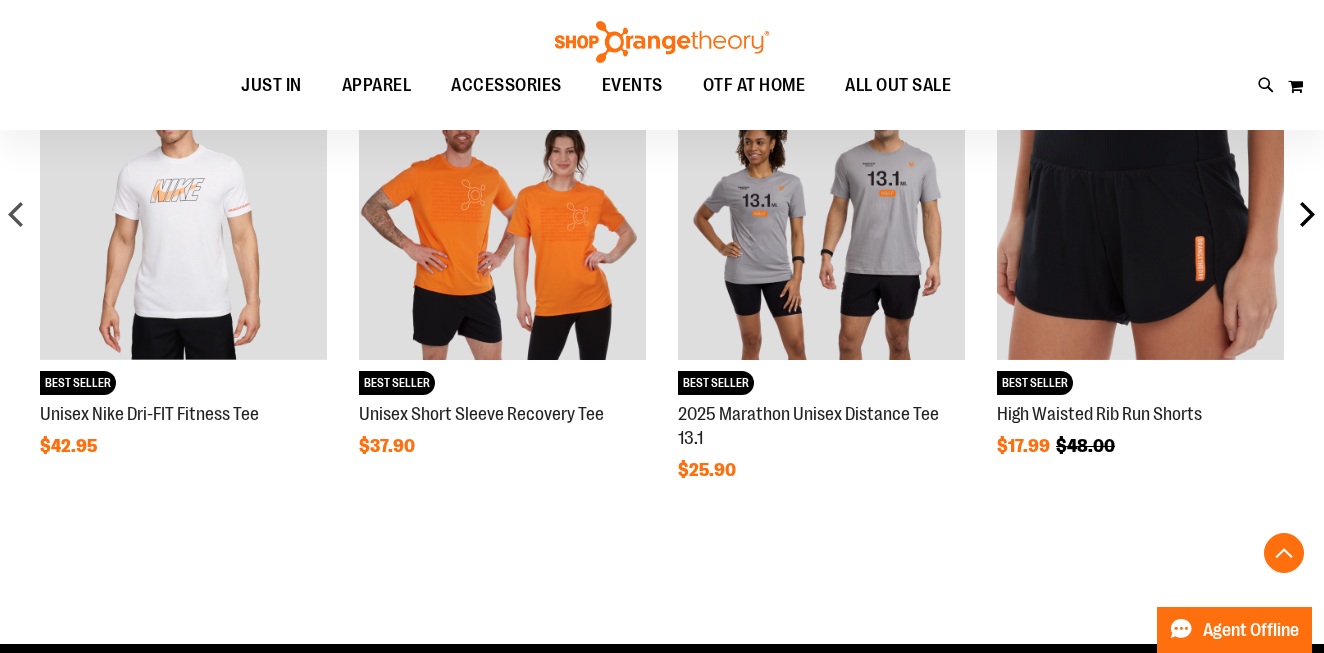 click on "next" at bounding box center [1307, 214] 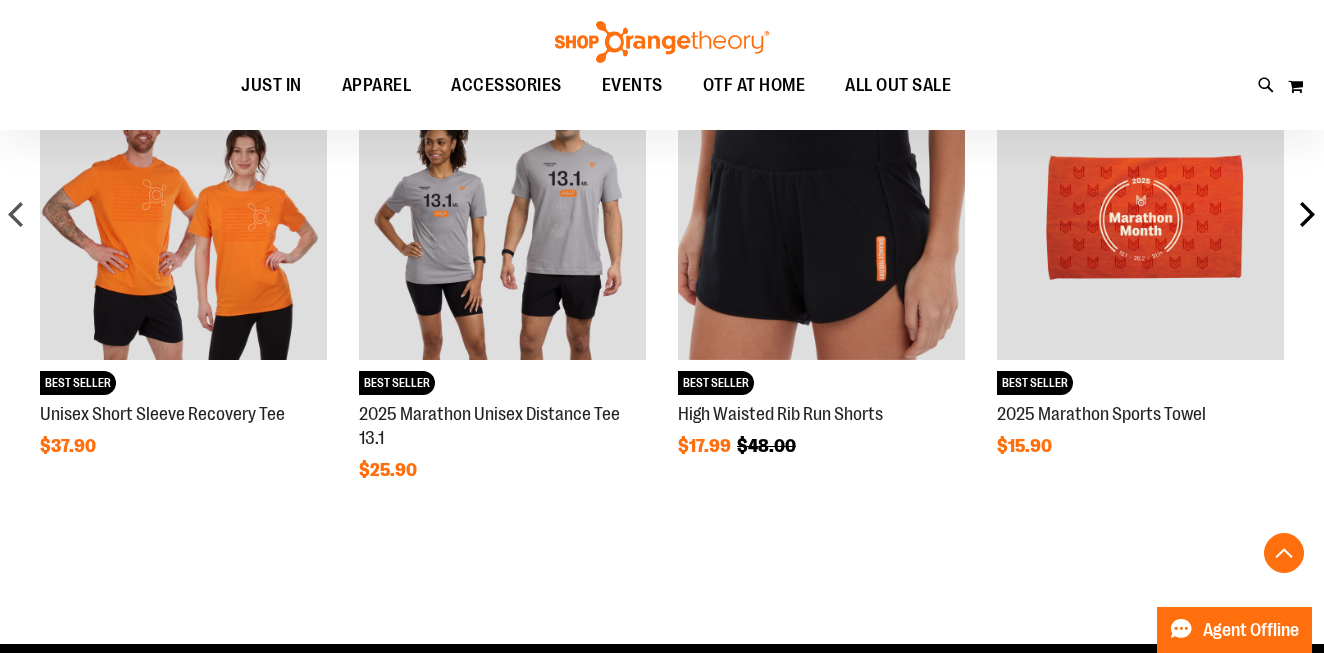 click on "next" at bounding box center [1307, 214] 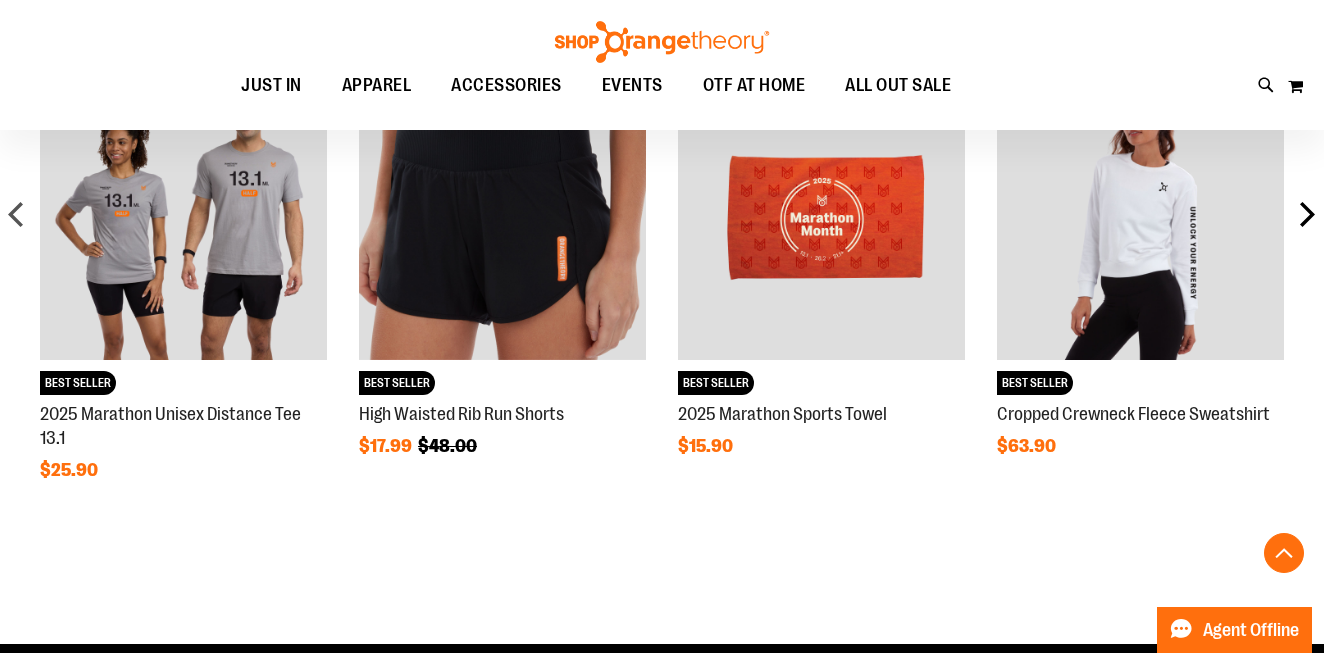 click on "next" at bounding box center (1307, 214) 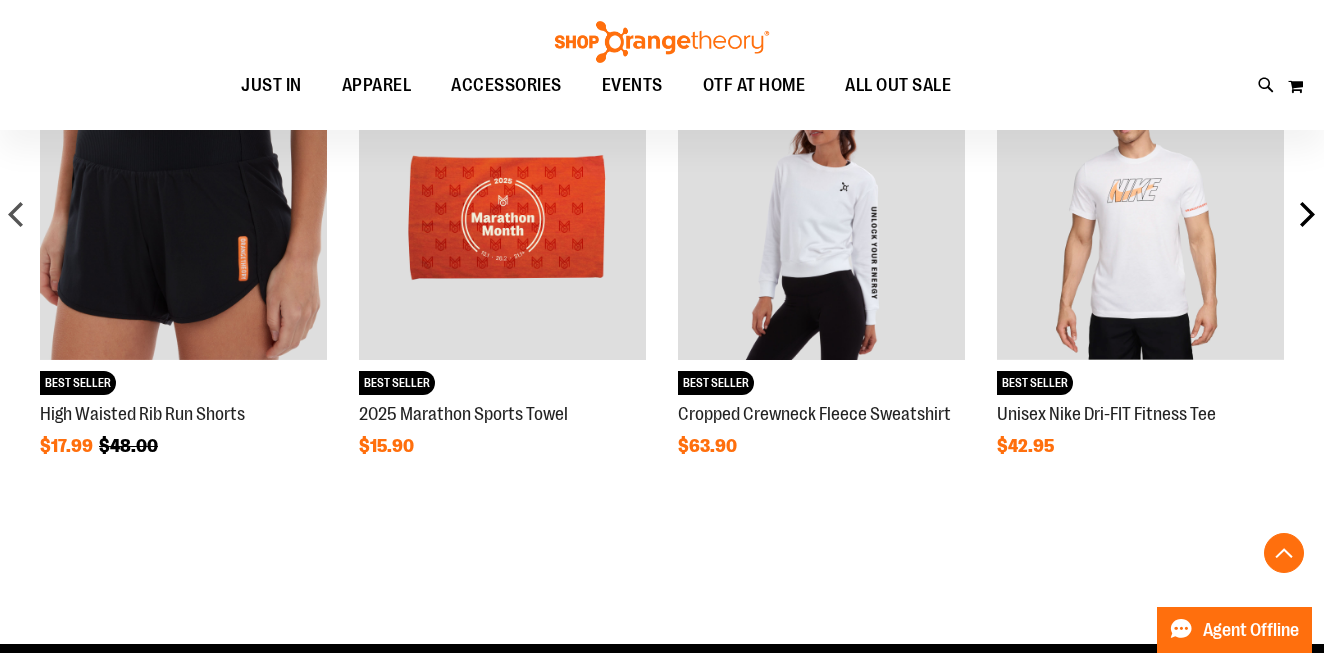 click on "next" at bounding box center (1307, 214) 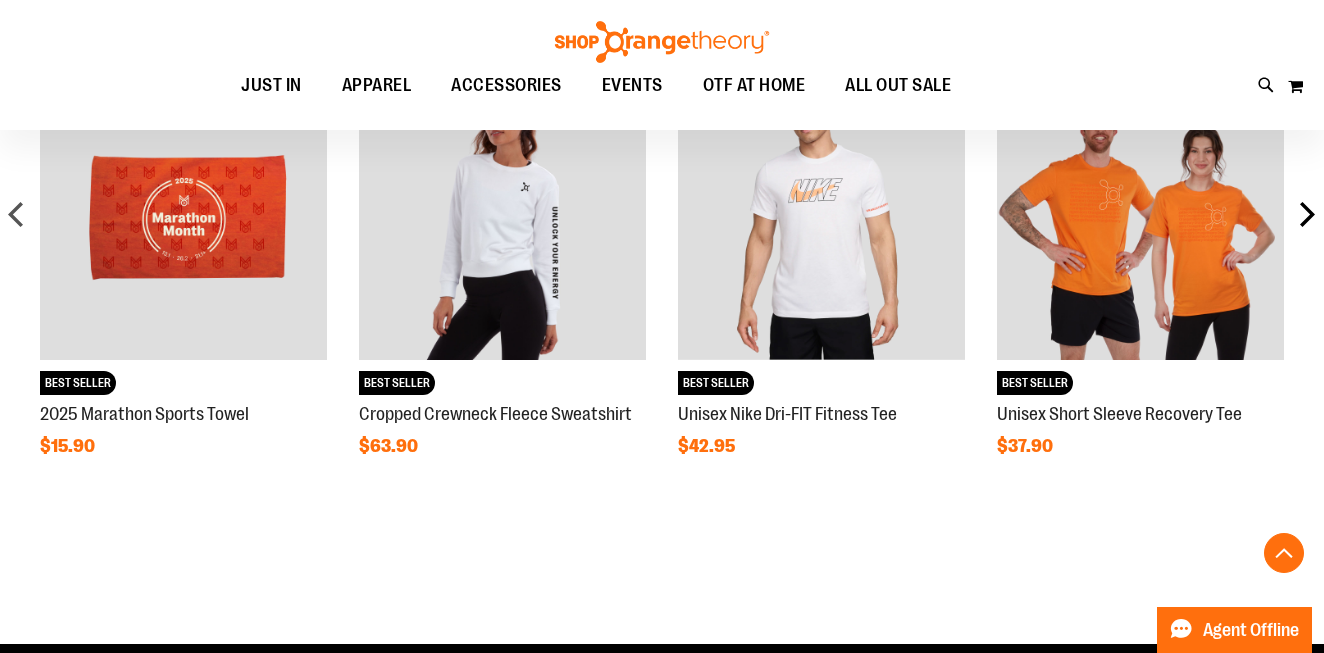 click on "next" at bounding box center (1307, 214) 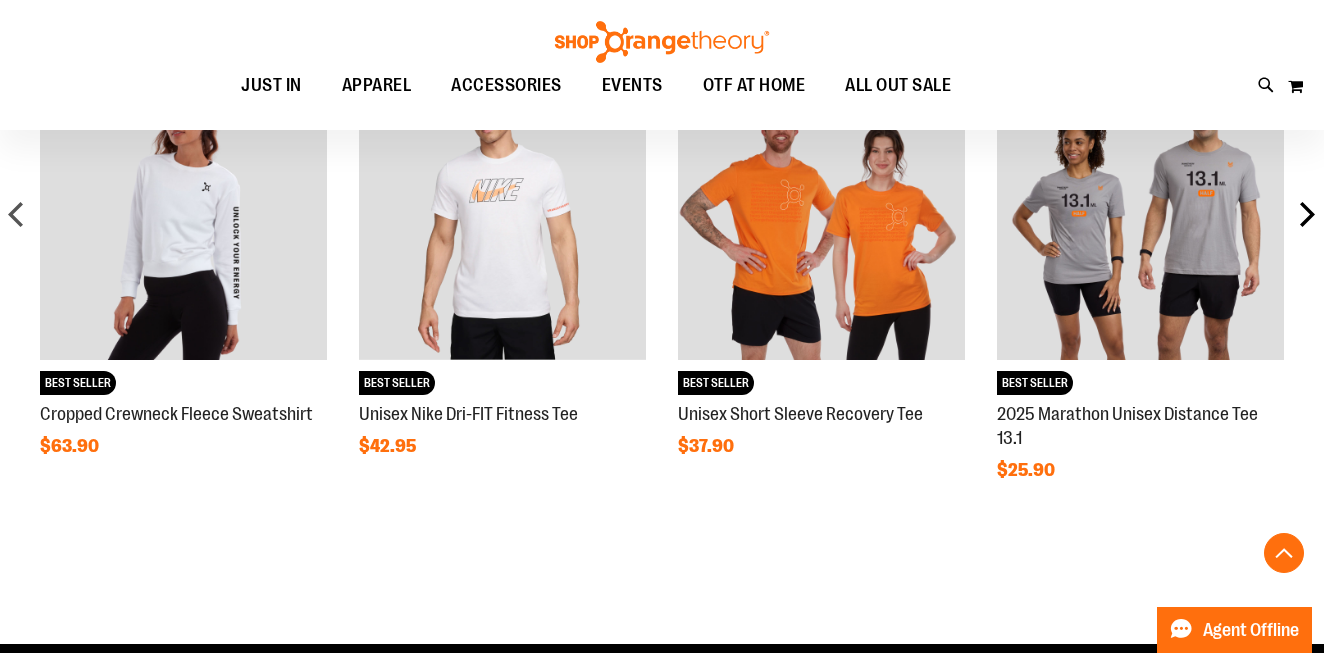 click on "next" at bounding box center (1307, 214) 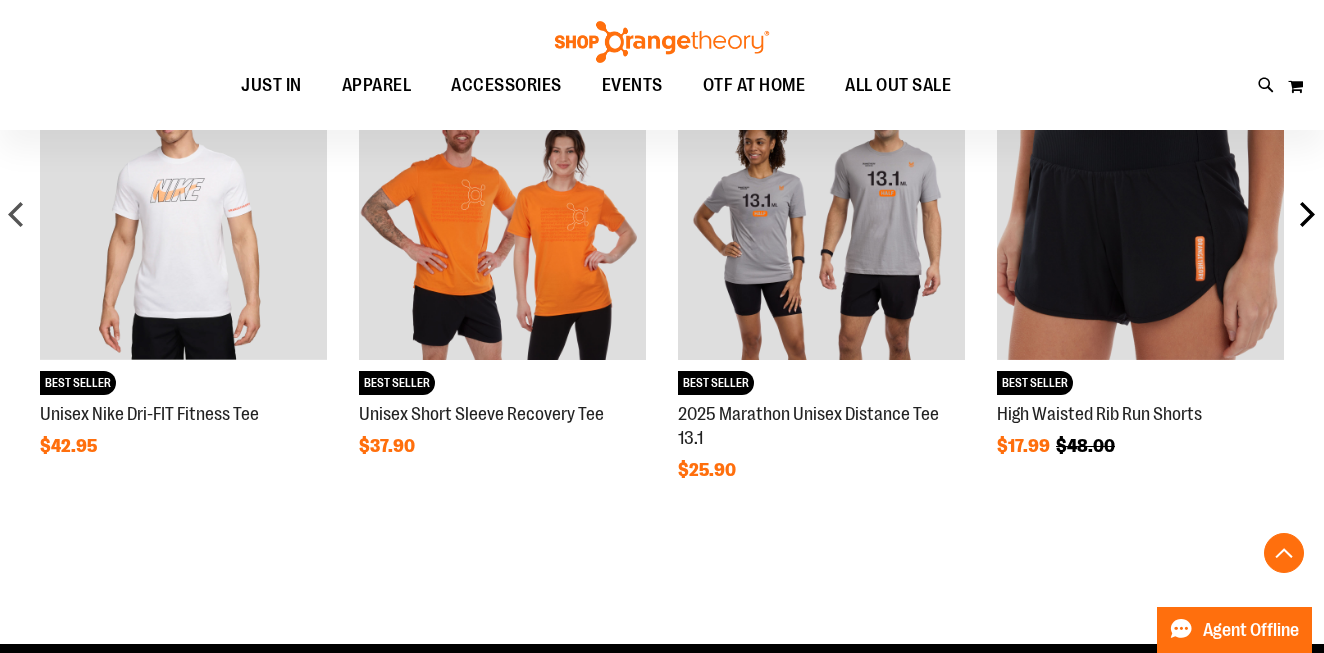click on "next" at bounding box center (1307, 214) 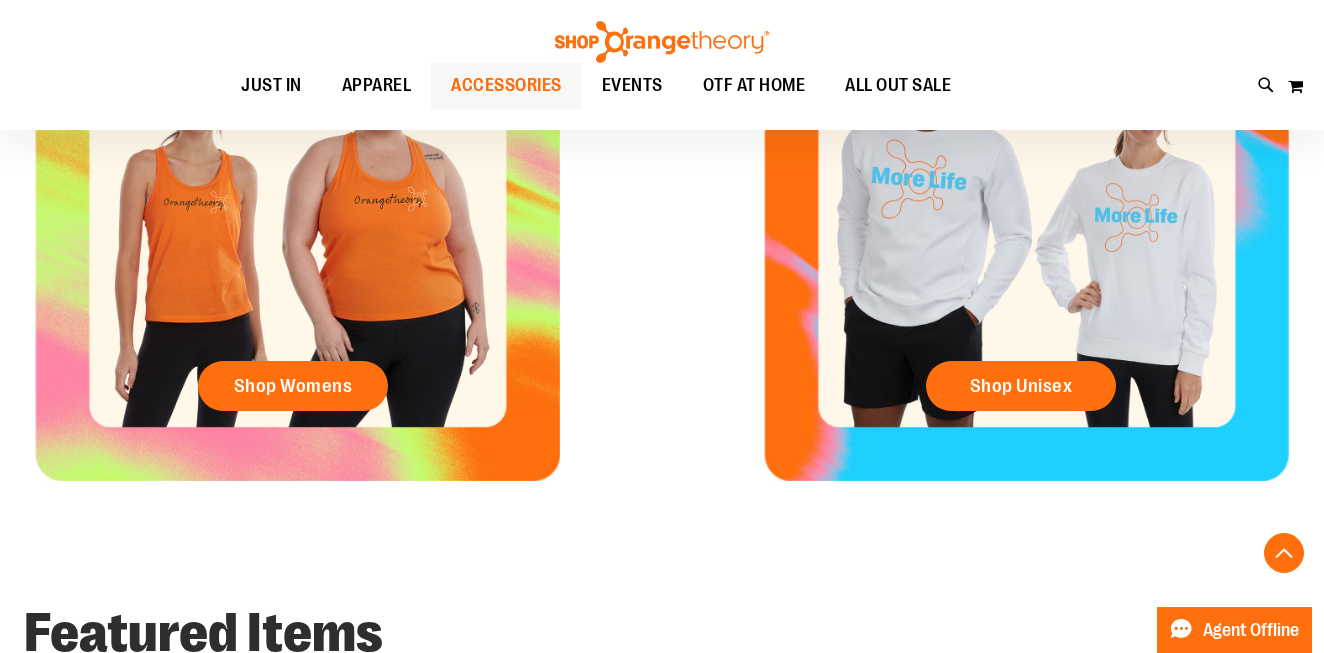scroll, scrollTop: 884, scrollLeft: 0, axis: vertical 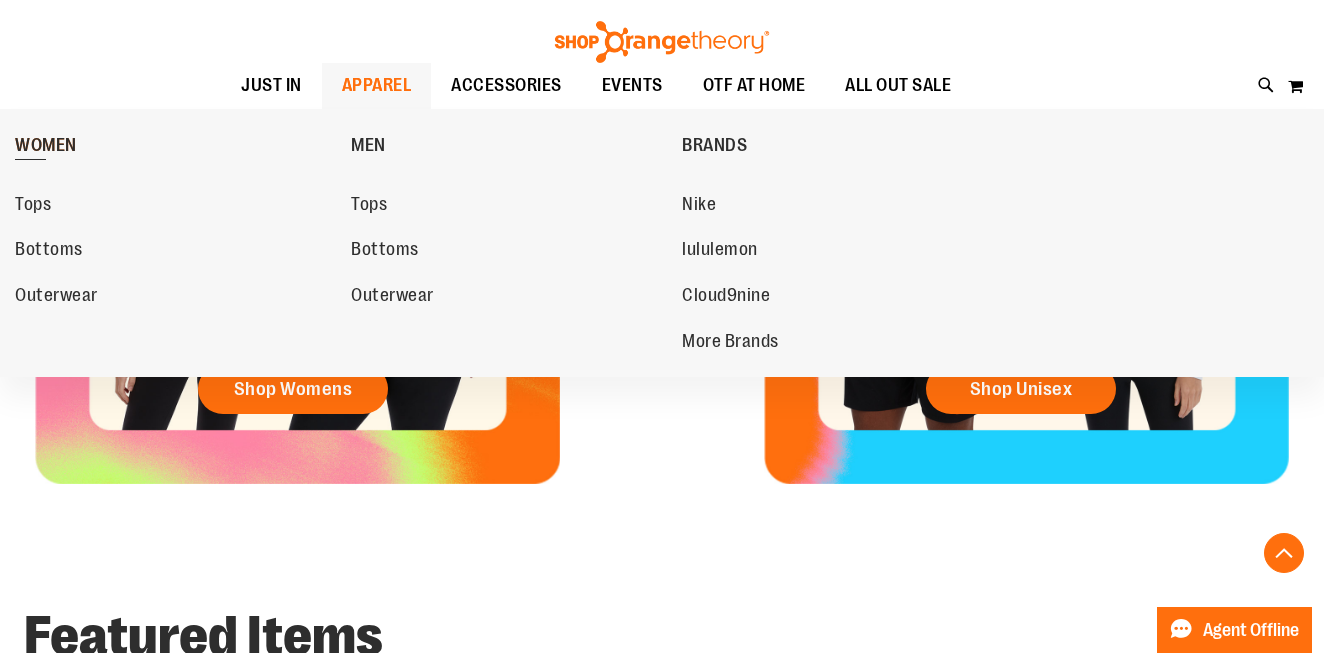 click on "WOMEN" at bounding box center [46, 147] 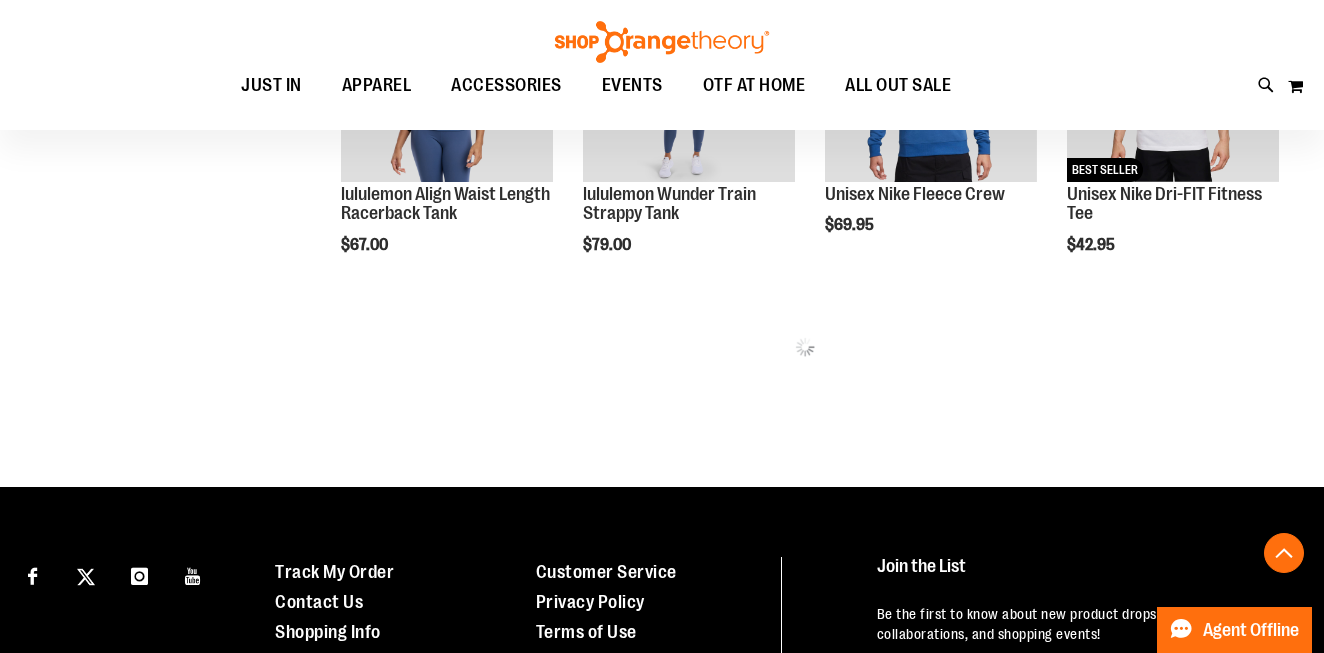 scroll, scrollTop: 777, scrollLeft: 0, axis: vertical 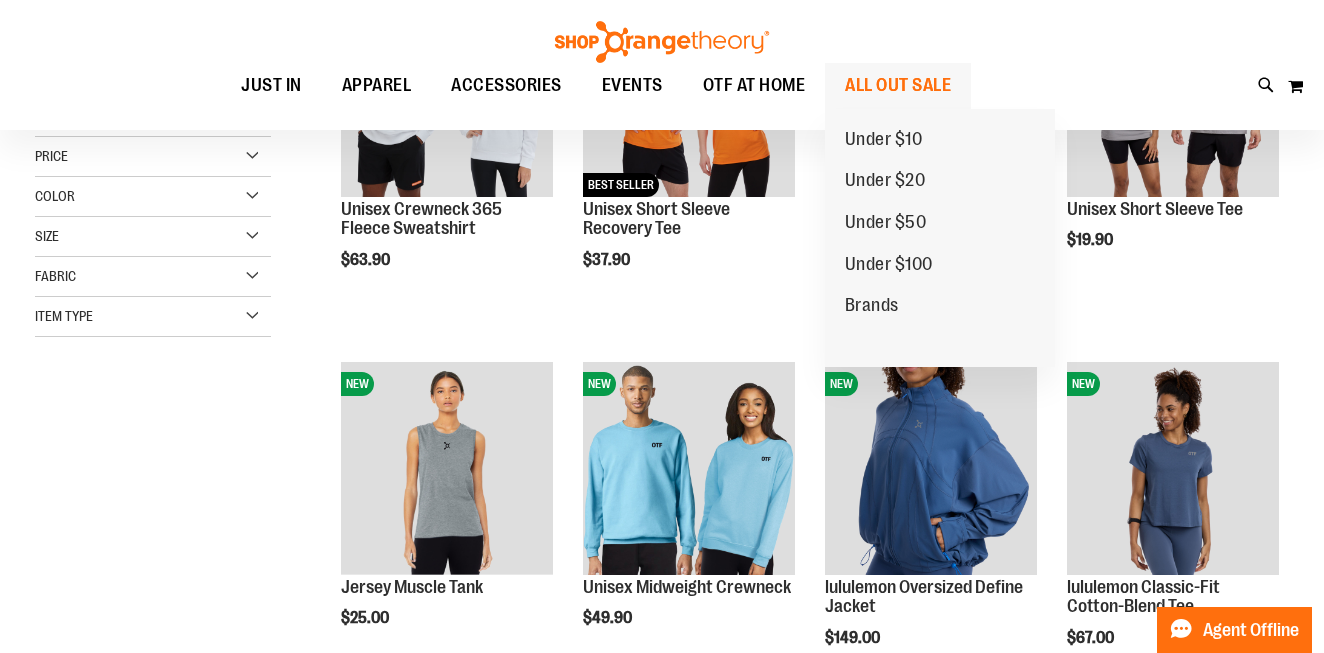 click on "ALL OUT SALE" at bounding box center (898, 85) 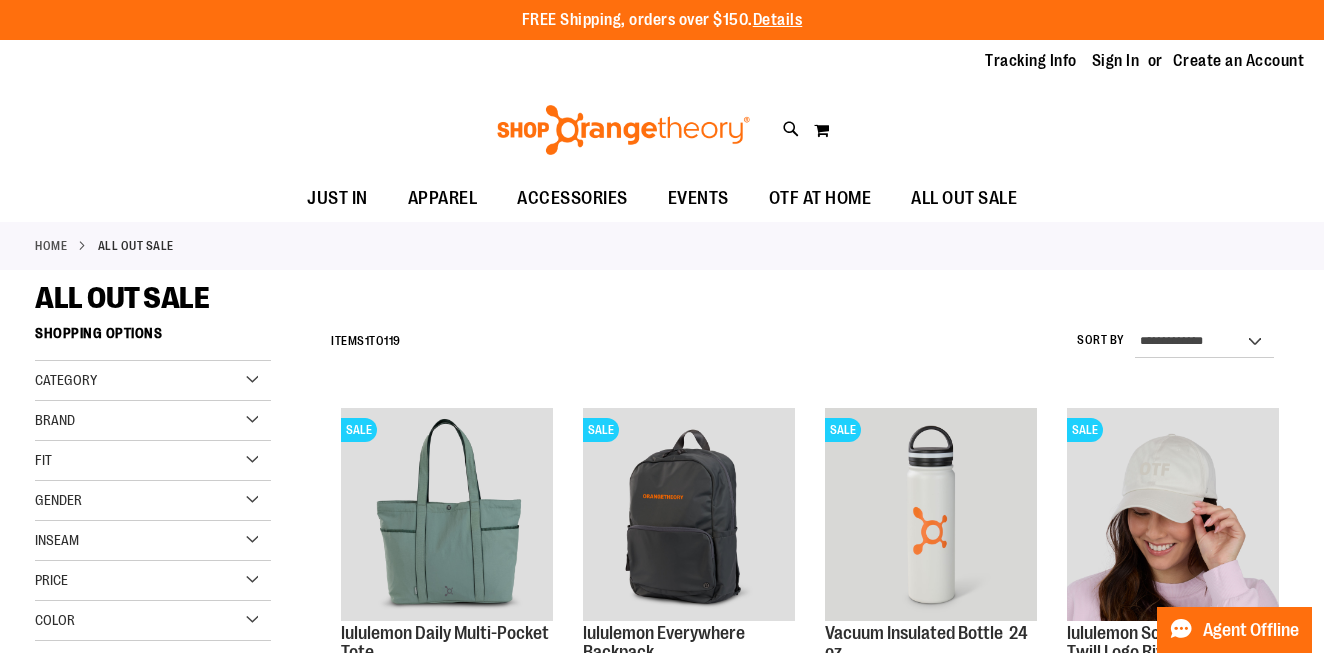 scroll, scrollTop: 0, scrollLeft: 0, axis: both 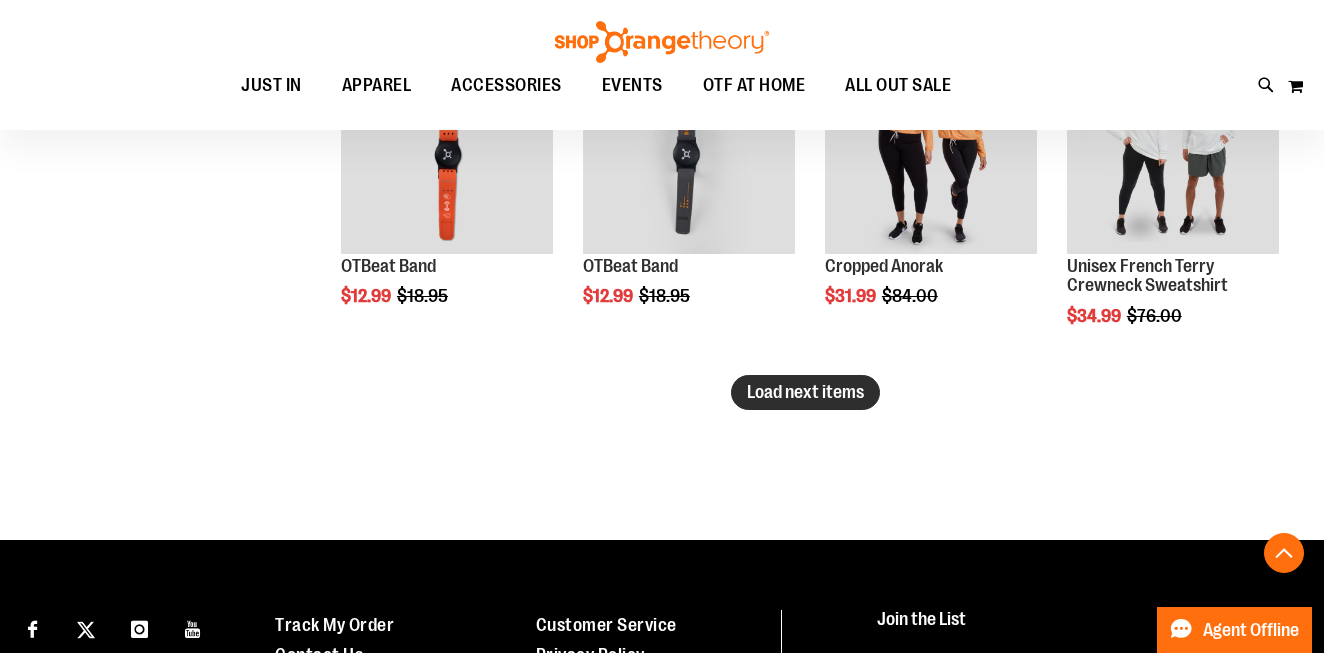 click on "Load next items" at bounding box center [805, 392] 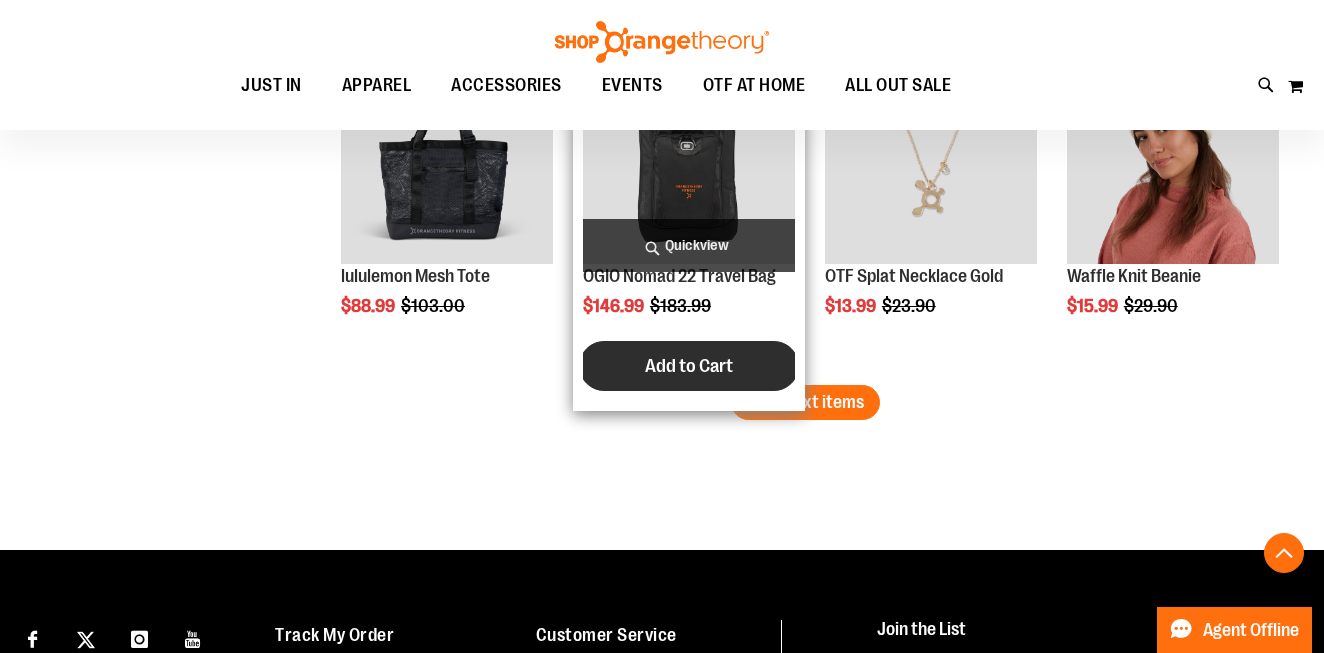 scroll, scrollTop: 4156, scrollLeft: 0, axis: vertical 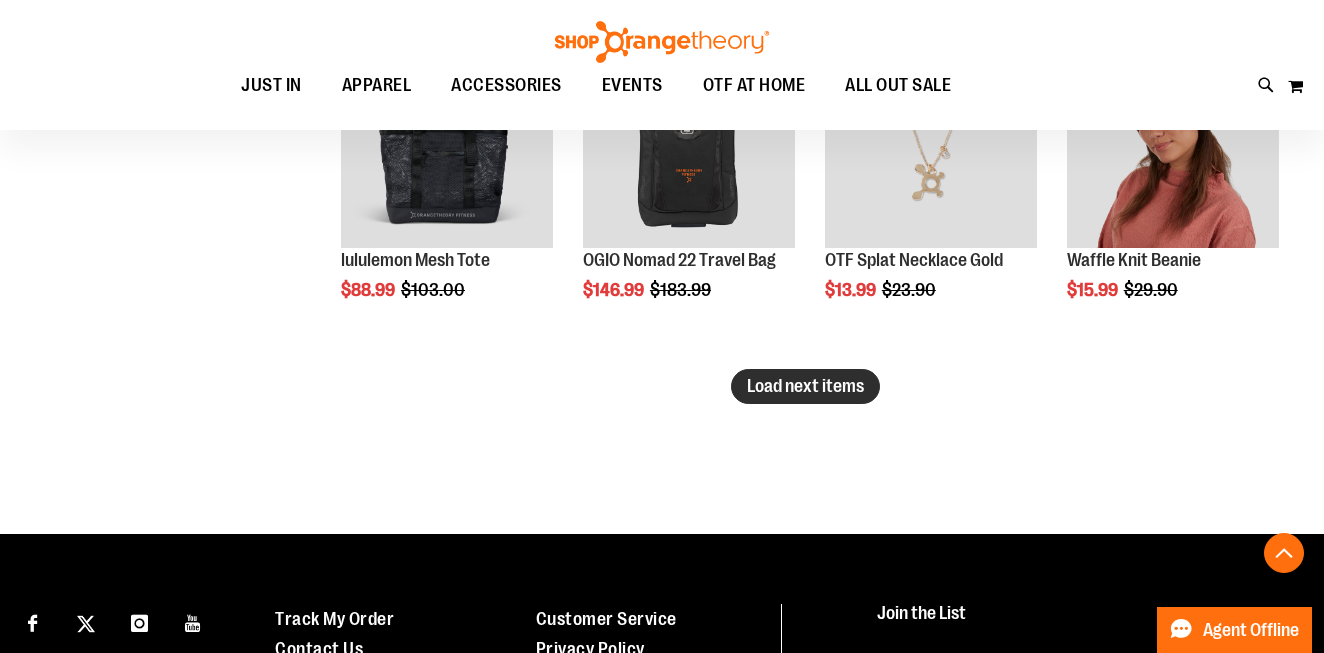 click on "Load next items" at bounding box center (805, 386) 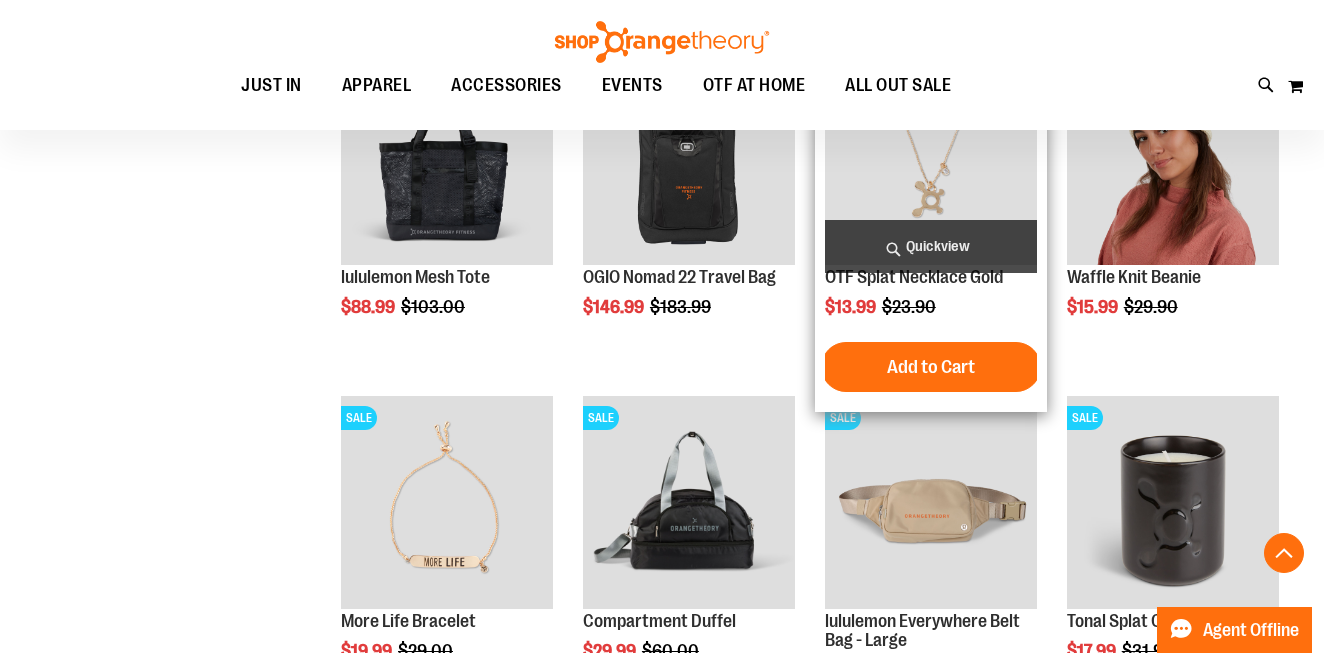 scroll, scrollTop: 4146, scrollLeft: 1, axis: both 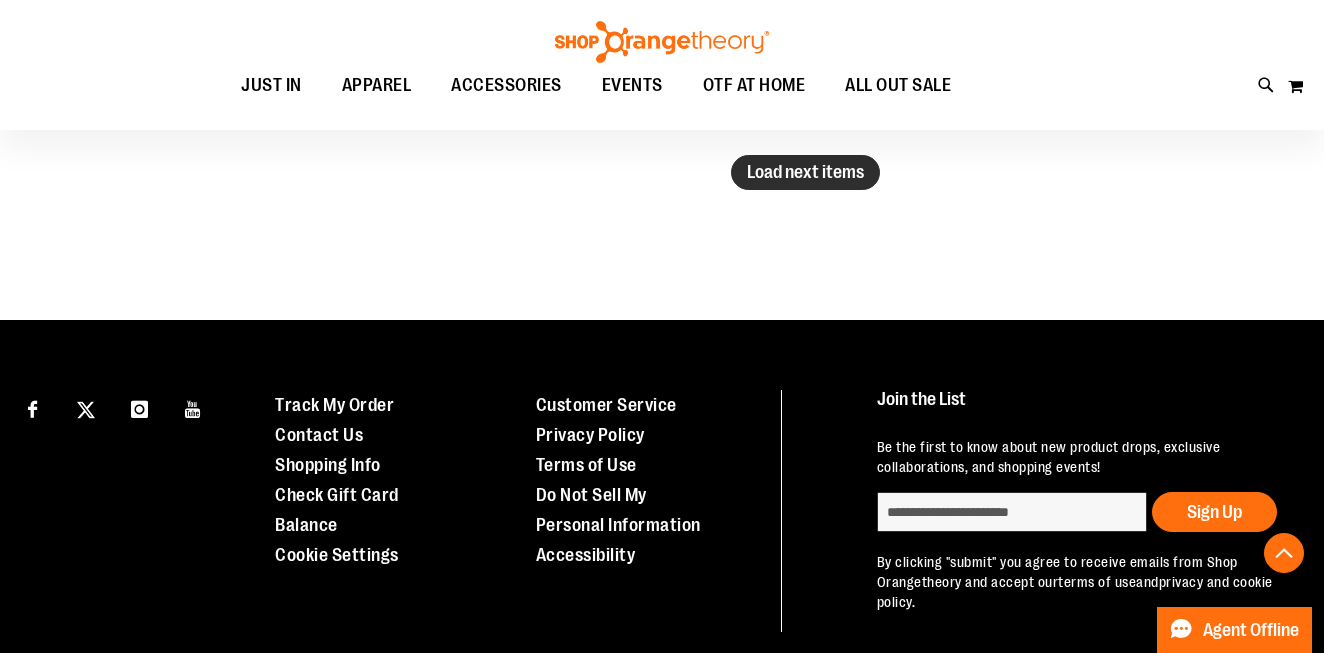 click on "Load next items" at bounding box center [805, 172] 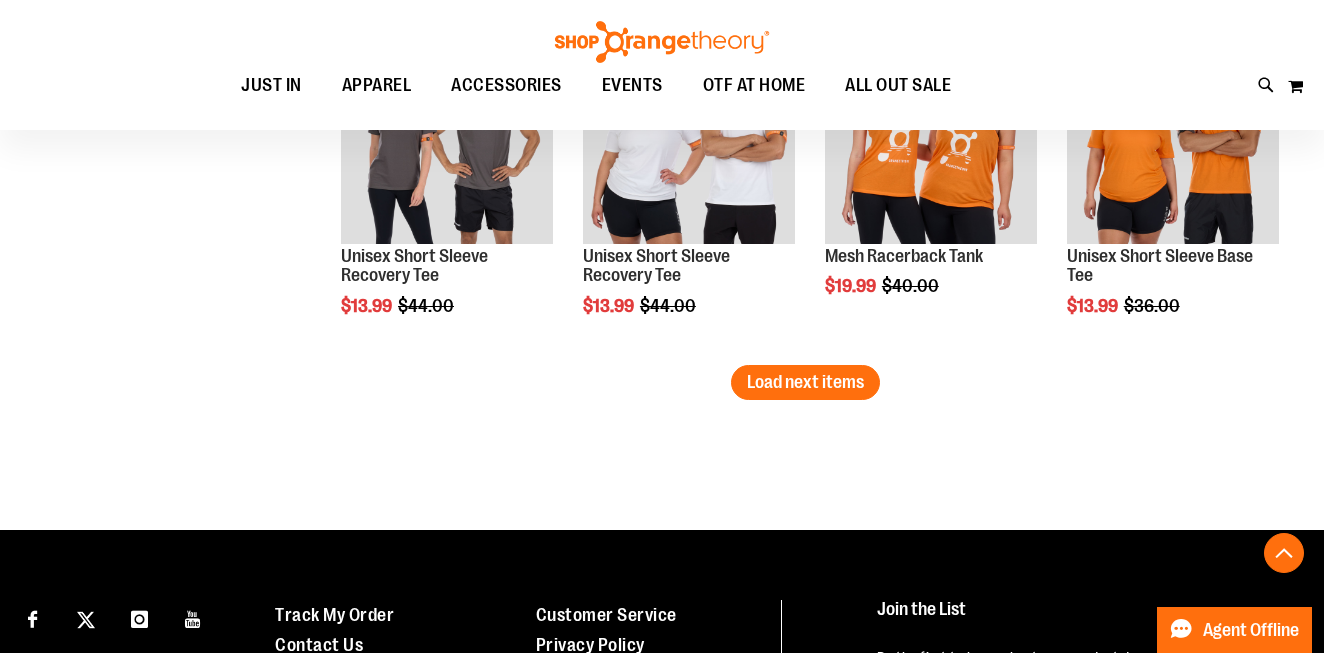 scroll, scrollTop: 6152, scrollLeft: 0, axis: vertical 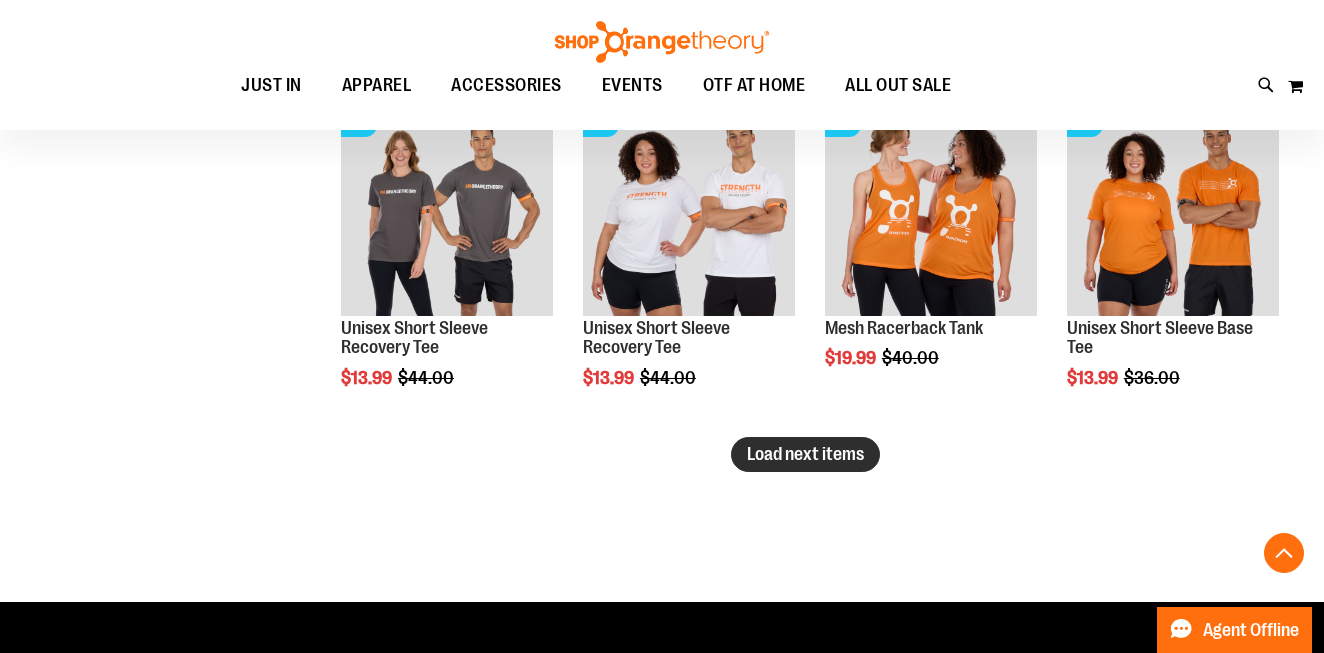 click on "Load next items" at bounding box center (805, 454) 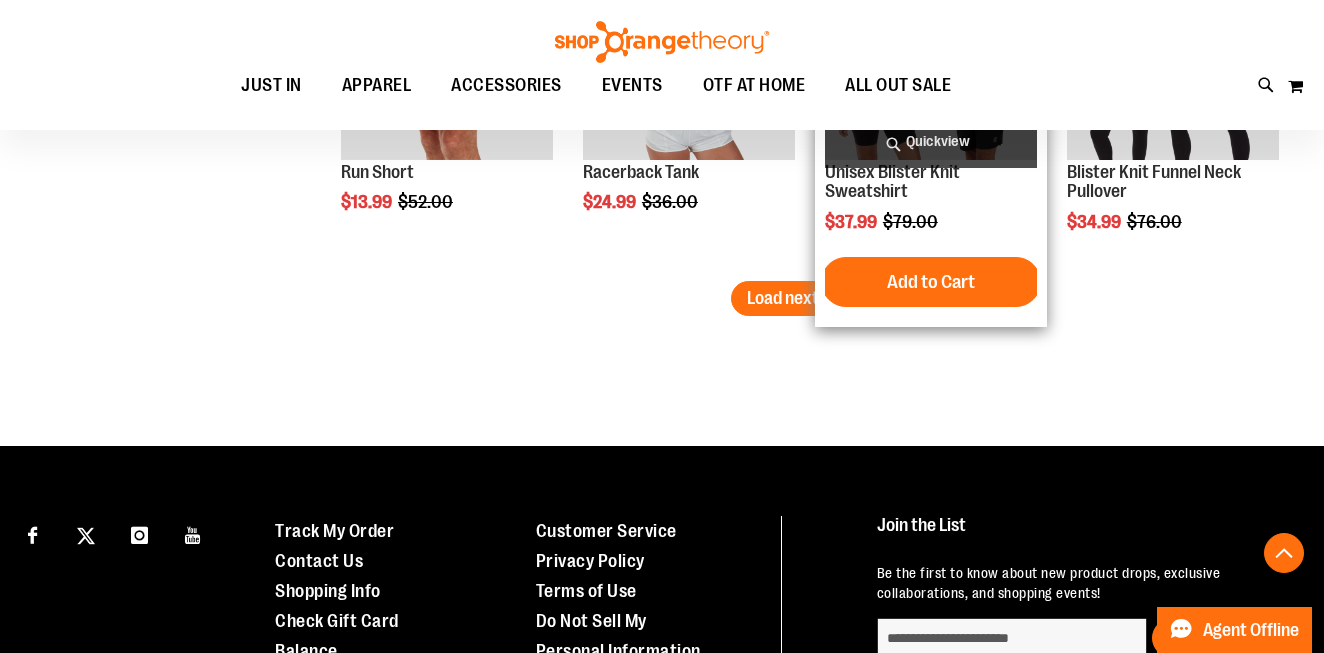scroll, scrollTop: 7344, scrollLeft: 0, axis: vertical 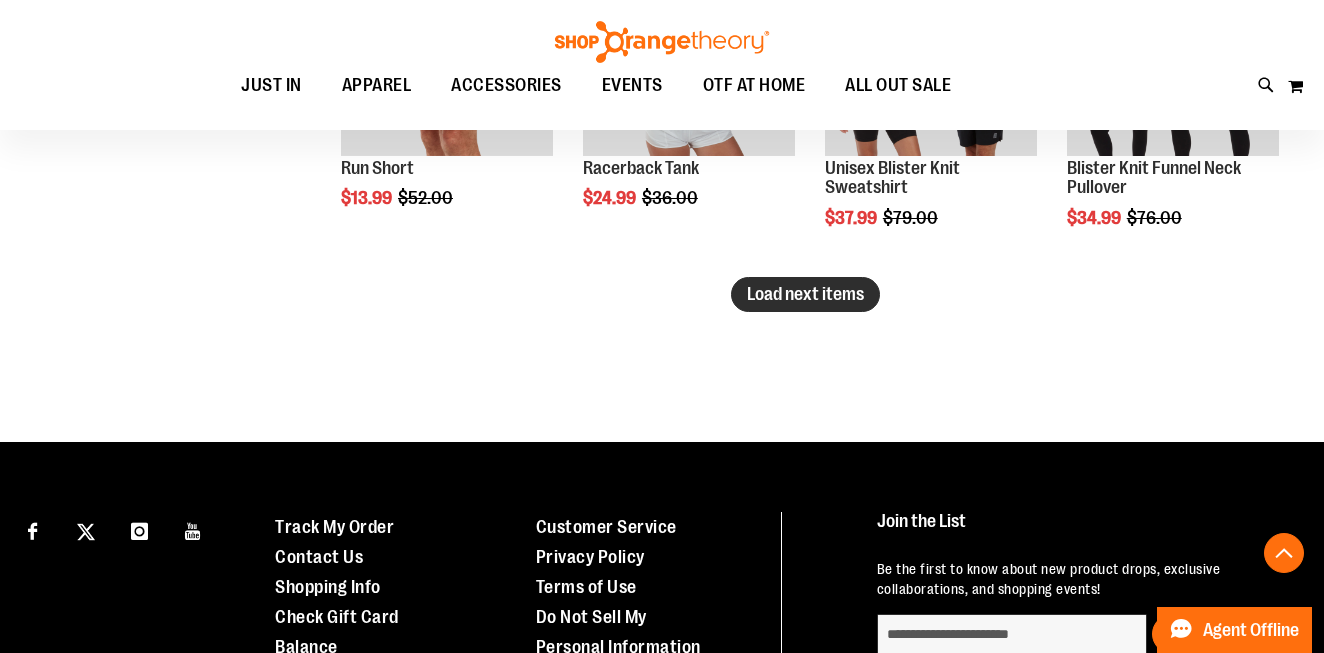 click on "Load next items" at bounding box center (805, 294) 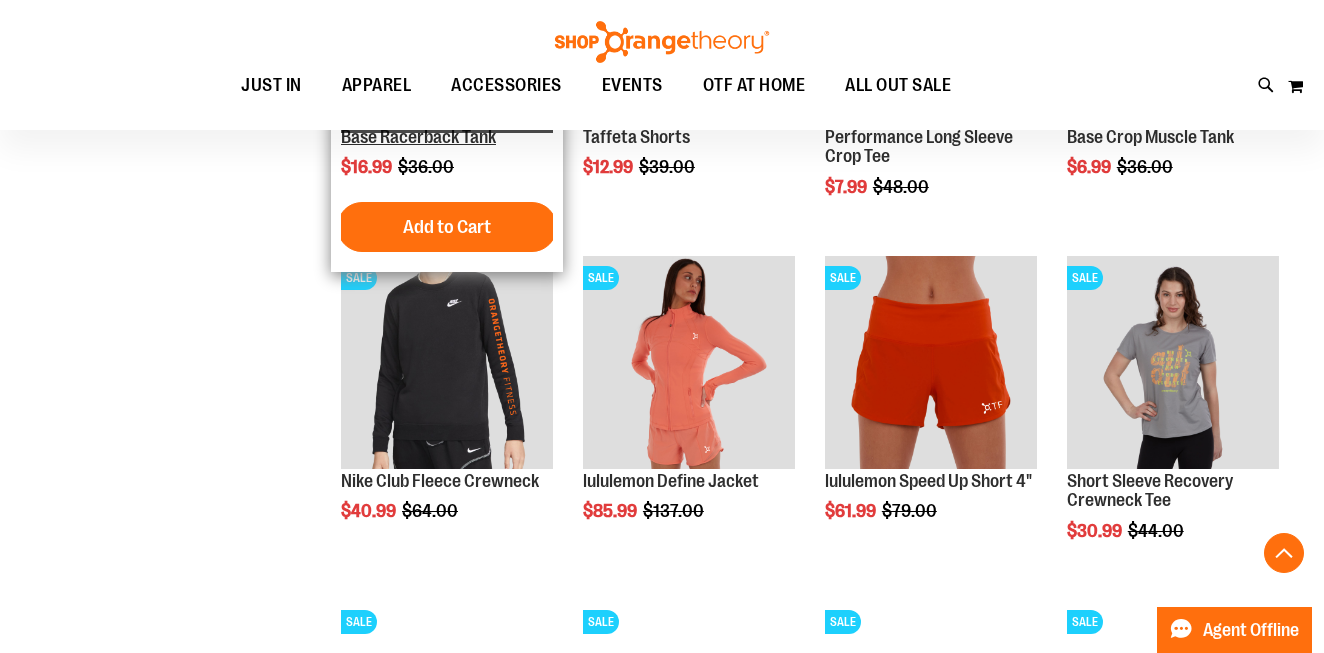 scroll, scrollTop: 7721, scrollLeft: 0, axis: vertical 